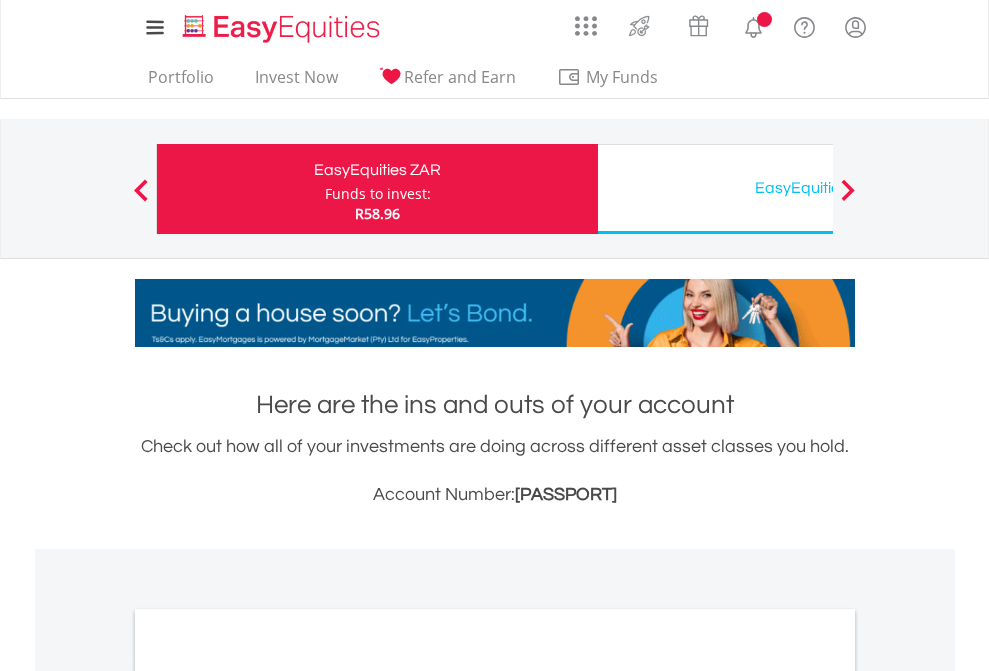 scroll, scrollTop: 0, scrollLeft: 0, axis: both 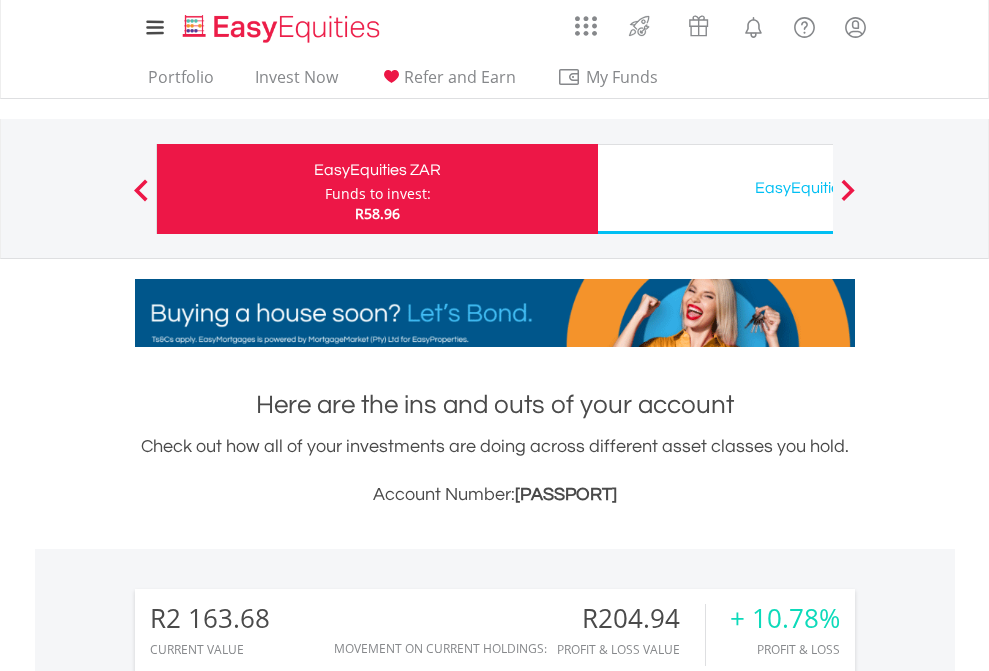 click on "Funds to invest:" at bounding box center (378, 194) 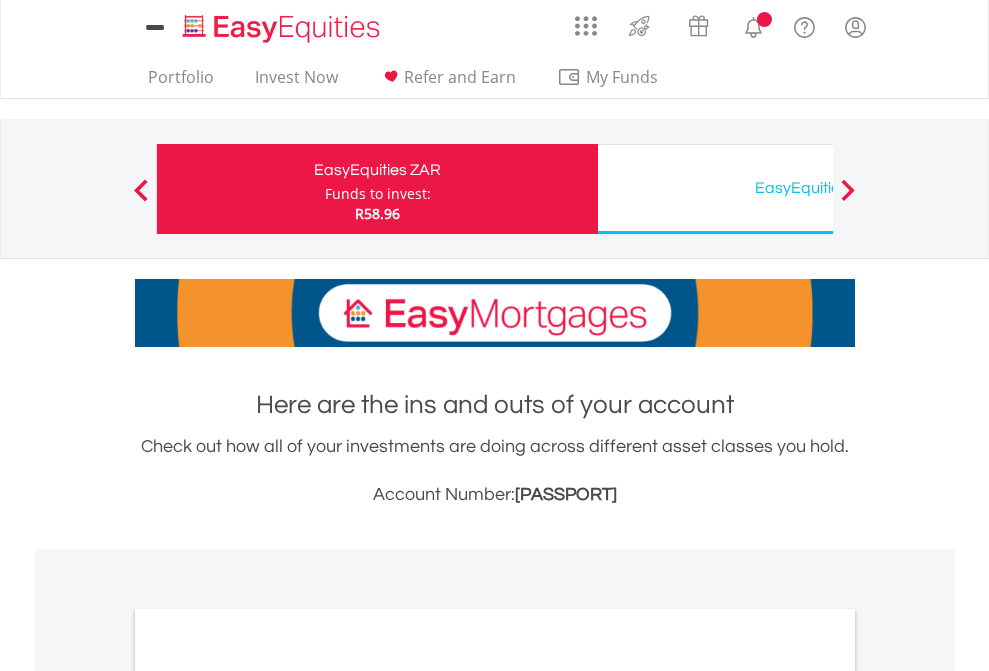 scroll, scrollTop: 0, scrollLeft: 0, axis: both 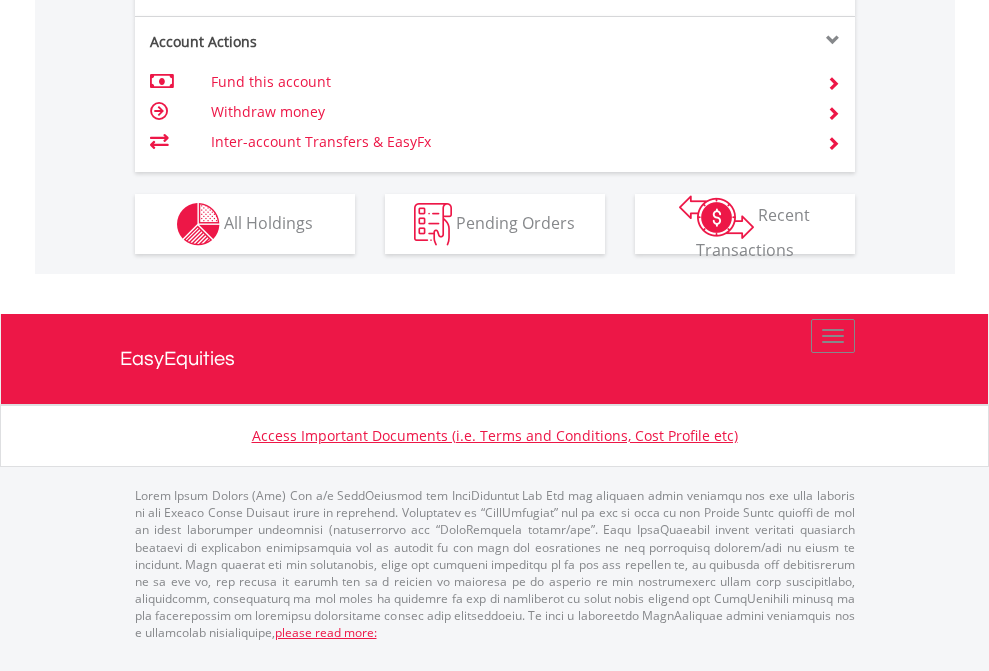 click on "Investment types" at bounding box center [706, -337] 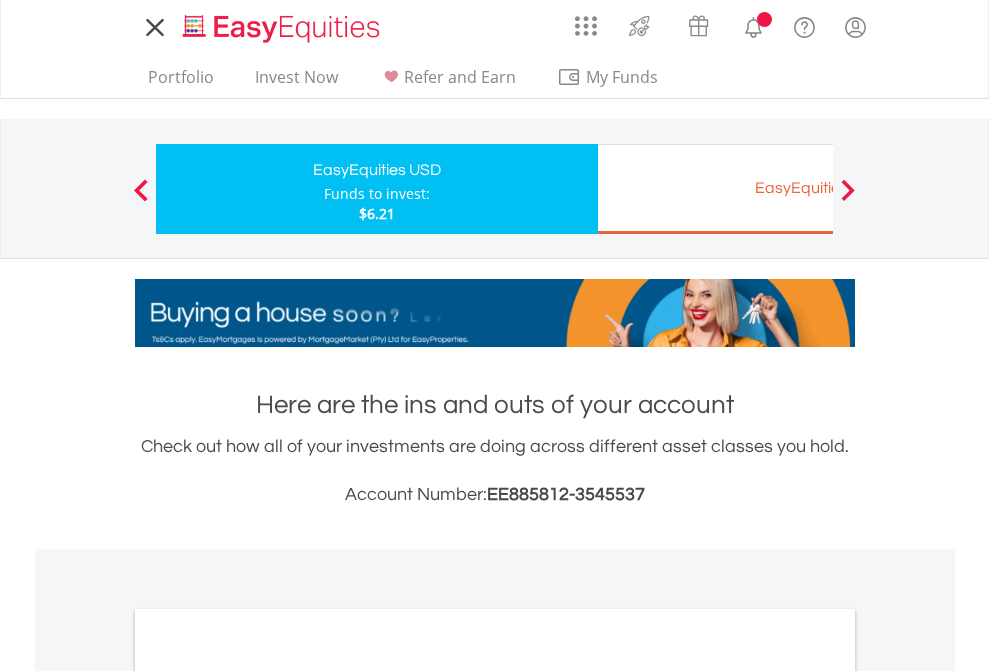 scroll, scrollTop: 0, scrollLeft: 0, axis: both 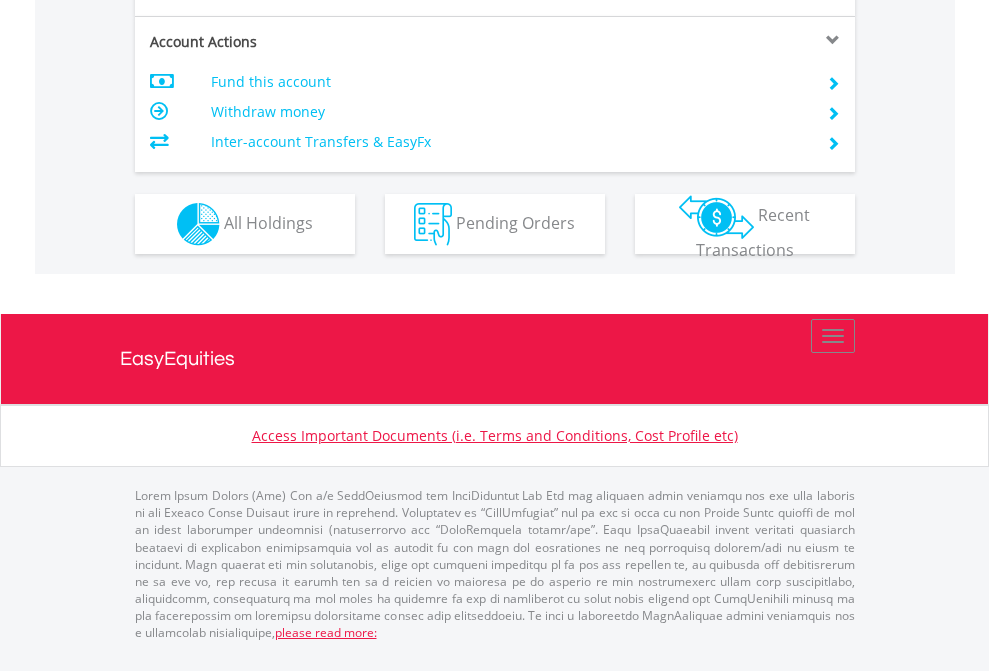 click on "Investment types" at bounding box center (706, -337) 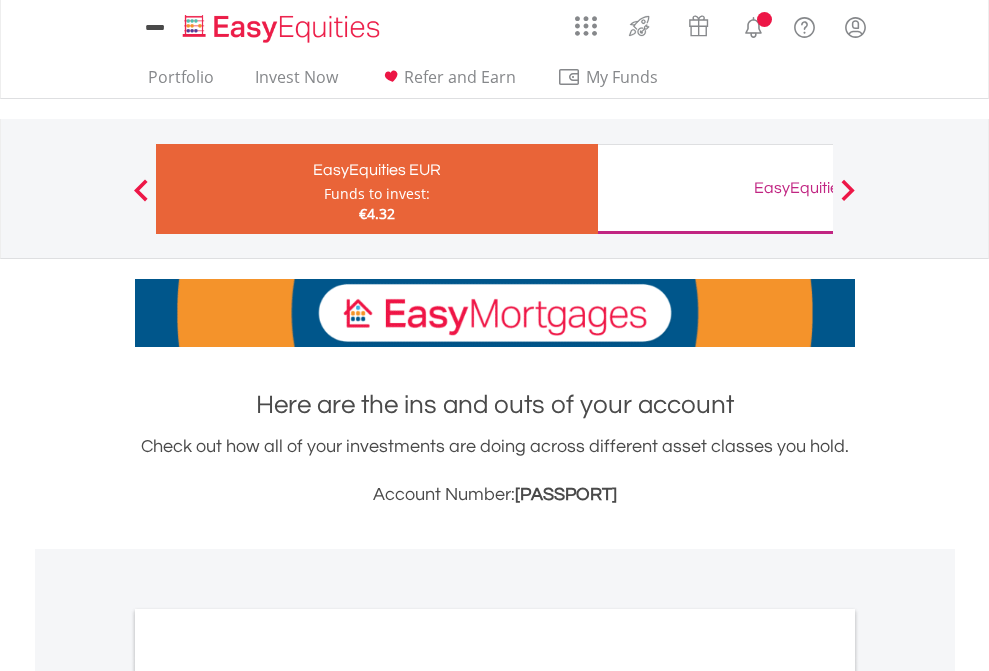 scroll, scrollTop: 0, scrollLeft: 0, axis: both 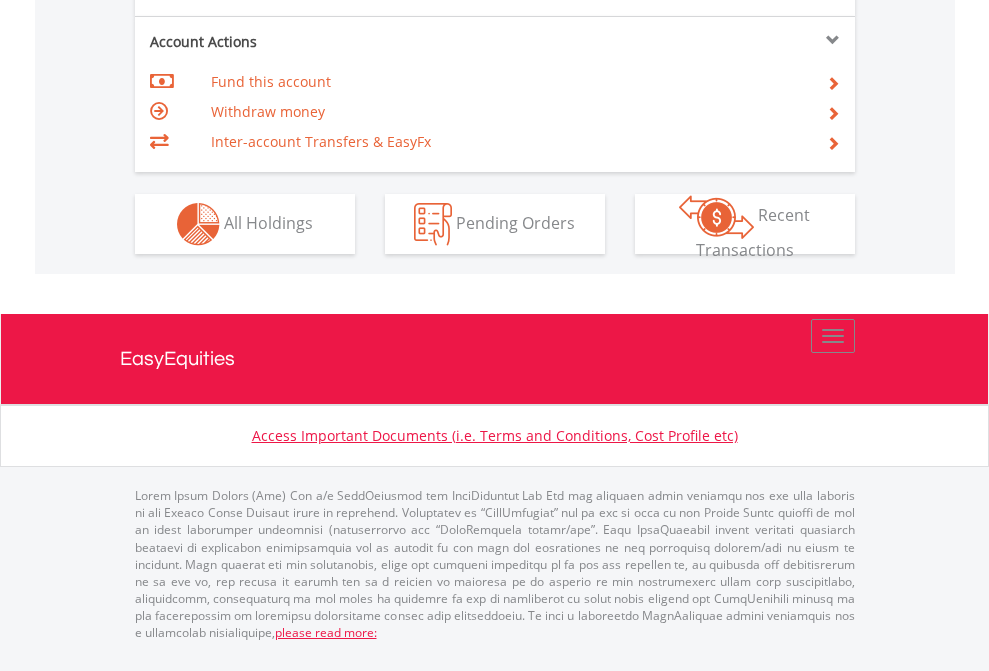 click on "Investment types" at bounding box center (706, -337) 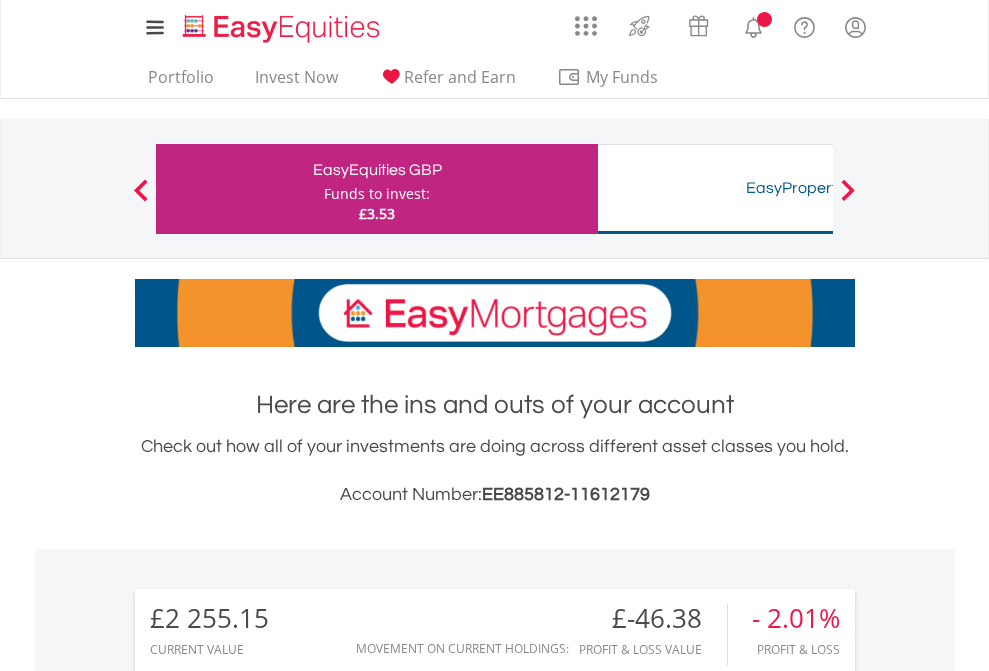 scroll, scrollTop: 0, scrollLeft: 0, axis: both 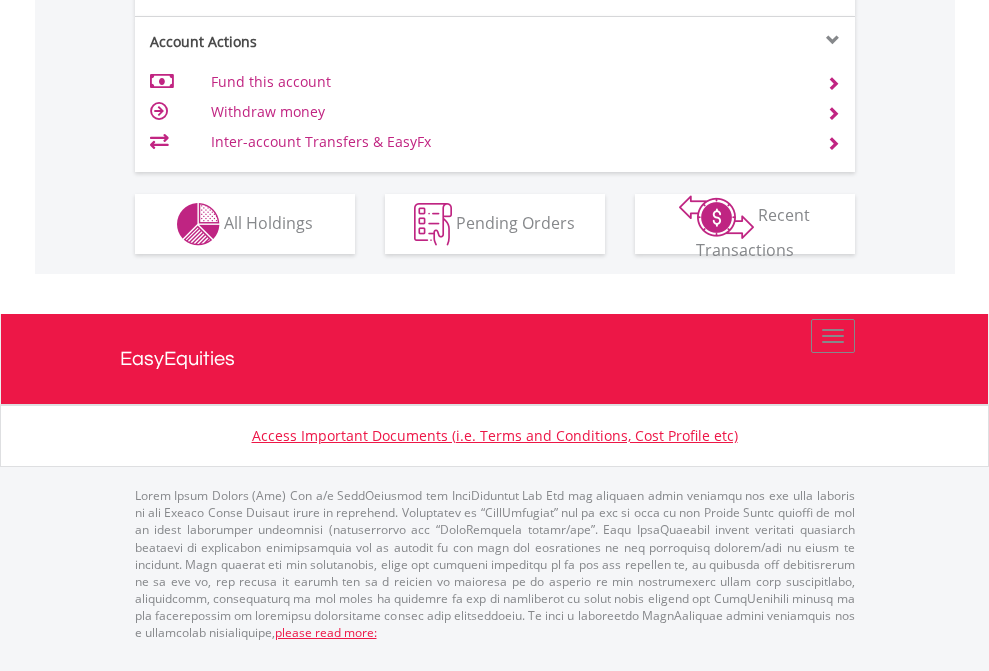click on "Investment types" at bounding box center (706, -337) 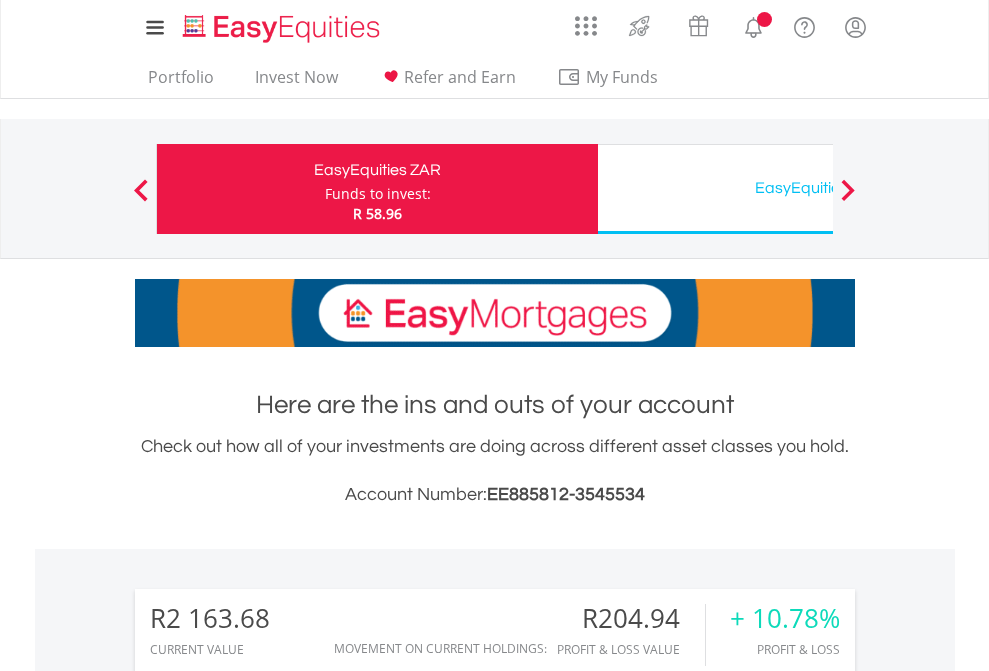 scroll, scrollTop: 1573, scrollLeft: 0, axis: vertical 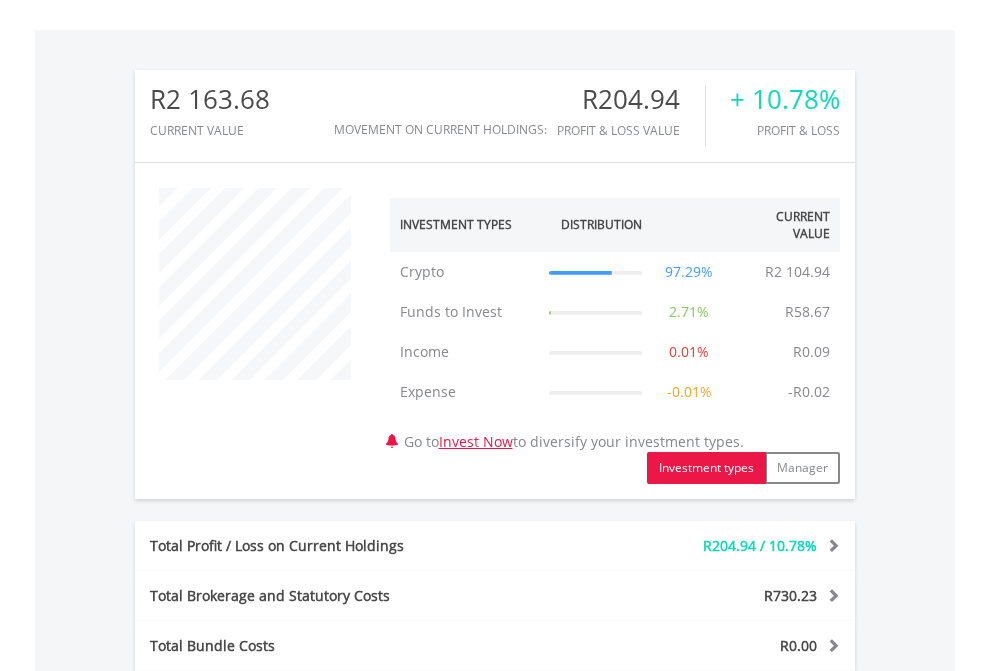 click on "All Holdings" at bounding box center (268, 1027) 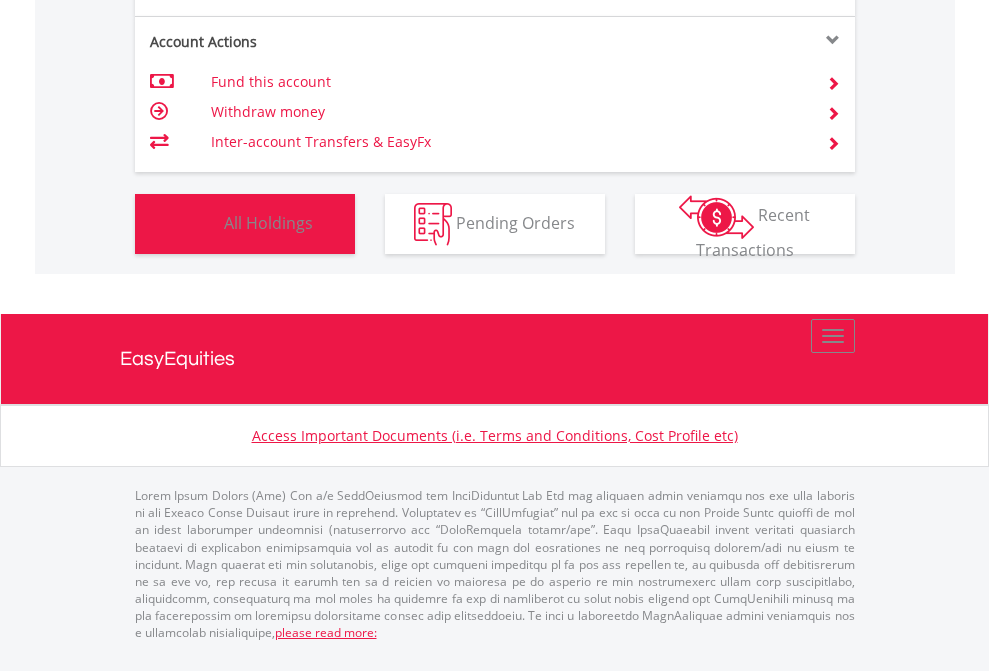 scroll, scrollTop: 999808, scrollLeft: 999687, axis: both 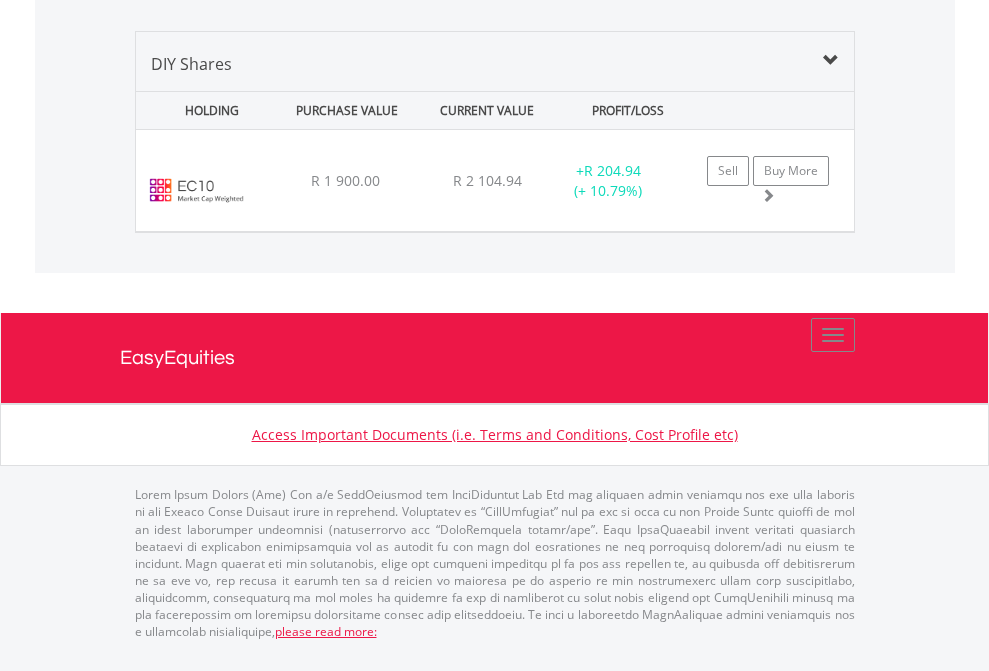 click on "EasyEquities USD" at bounding box center (818, -1419) 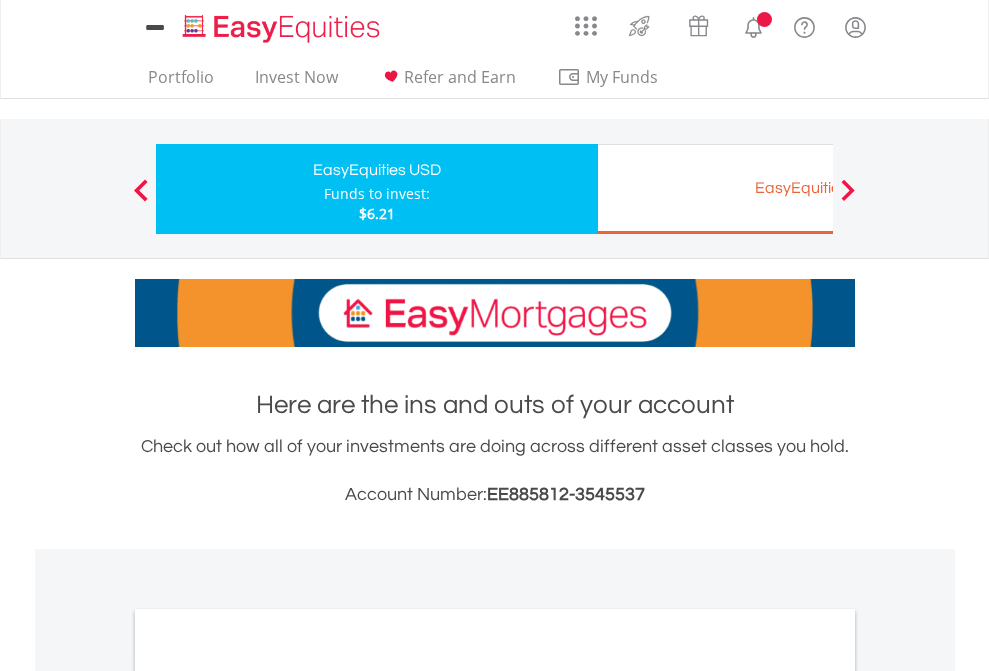scroll, scrollTop: 1202, scrollLeft: 0, axis: vertical 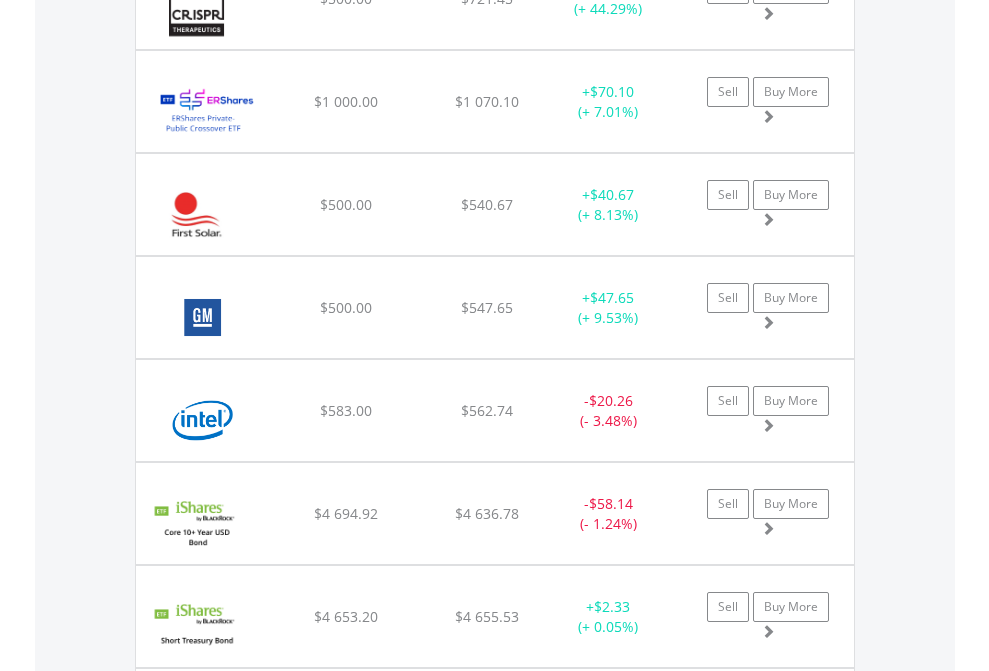 click on "EasyEquities EUR" at bounding box center [818, -2076] 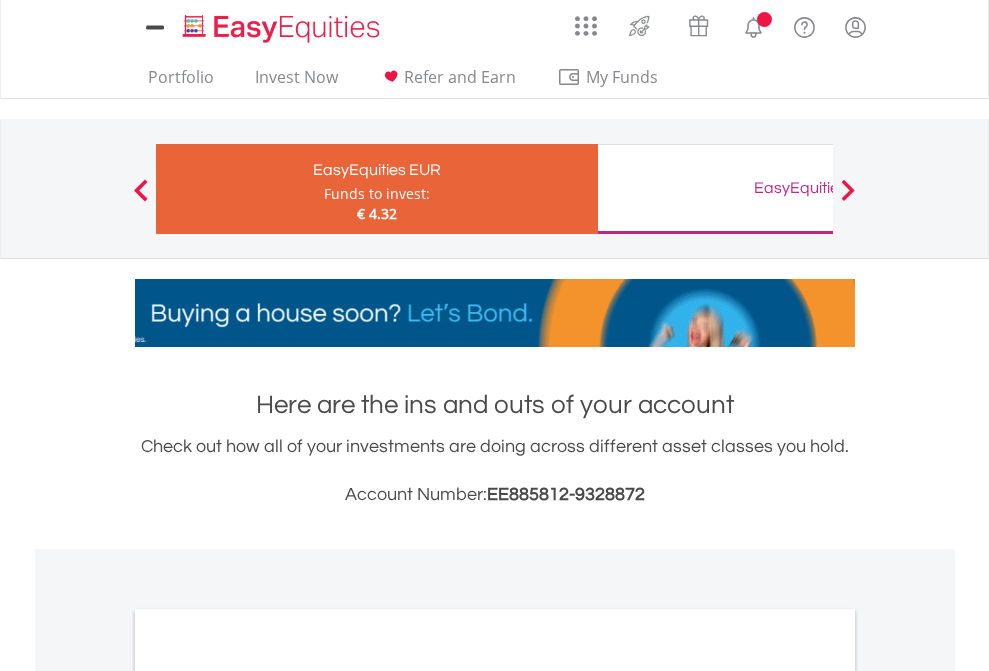 scroll, scrollTop: 1202, scrollLeft: 0, axis: vertical 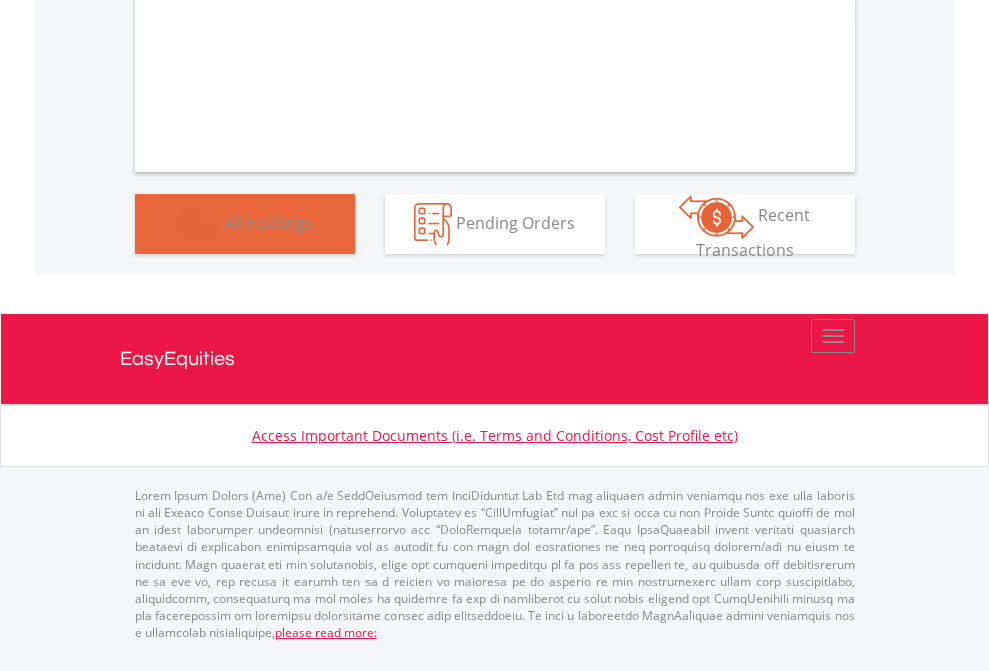 click on "All Holdings" at bounding box center (268, 222) 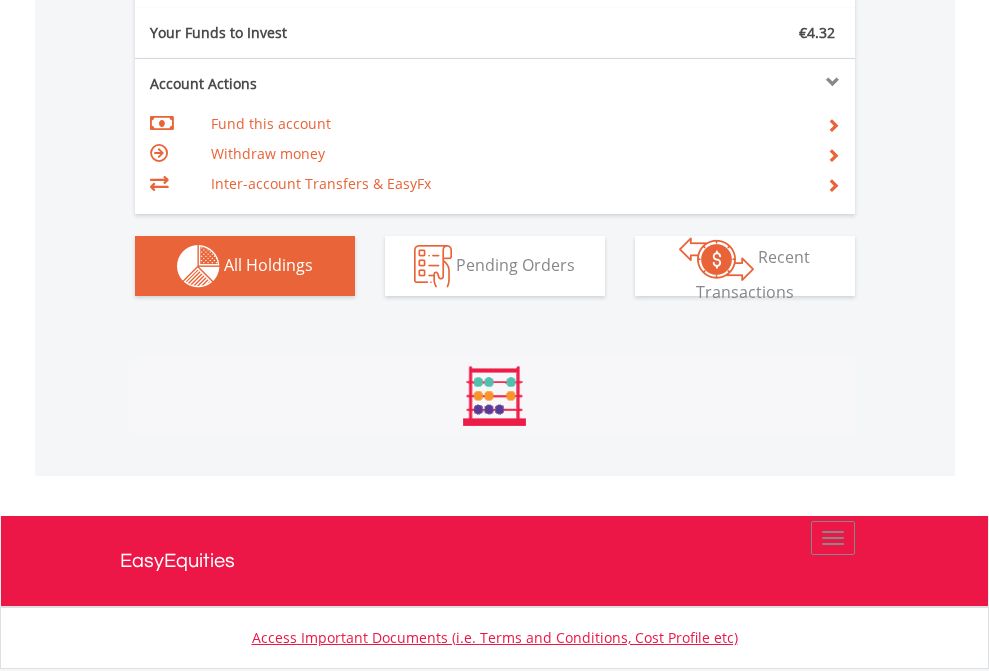 scroll, scrollTop: 999808, scrollLeft: 999687, axis: both 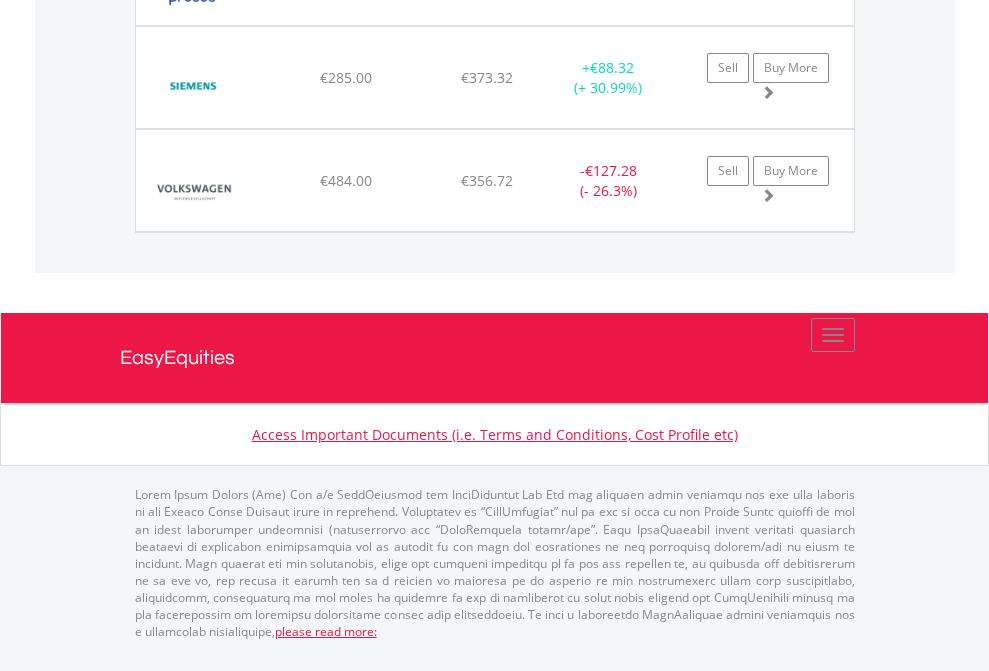 click on "EasyEquities GBP" at bounding box center (818, -1854) 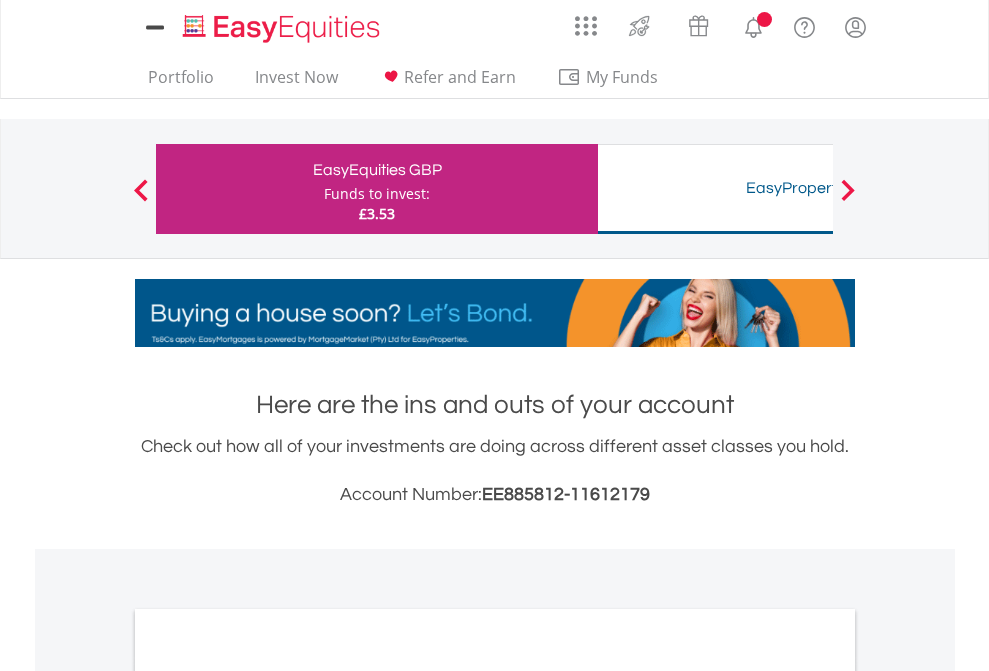 scroll, scrollTop: 1202, scrollLeft: 0, axis: vertical 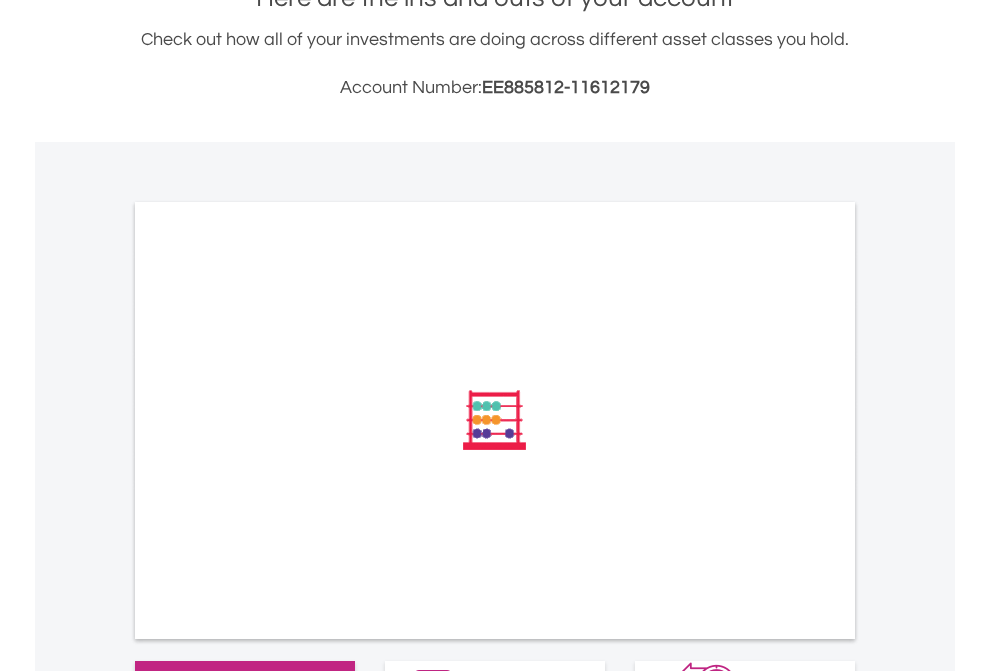 click on "All Holdings" at bounding box center [268, 689] 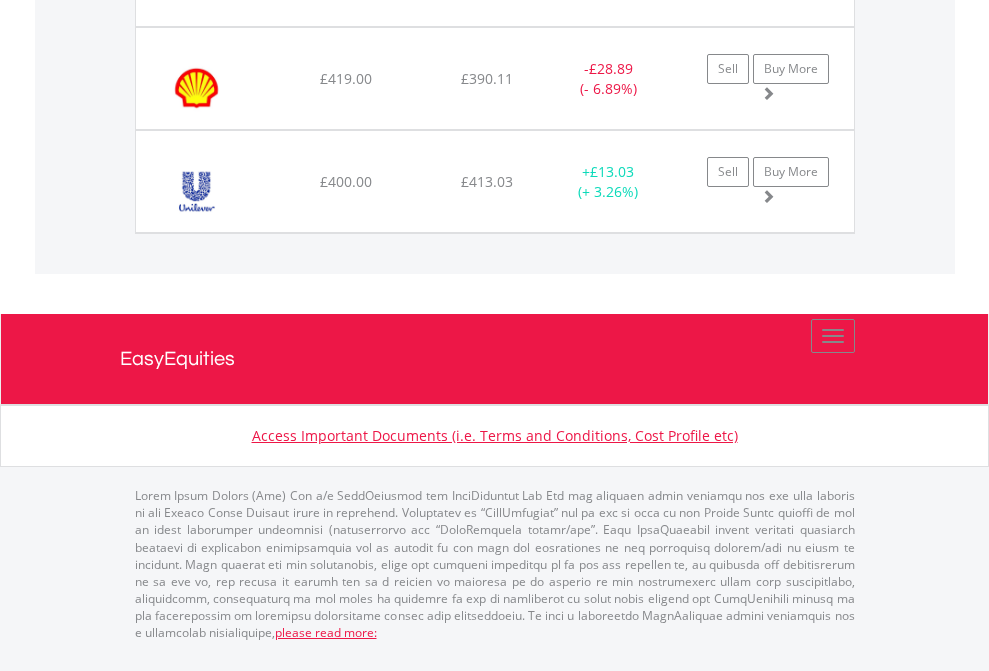 scroll, scrollTop: 2225, scrollLeft: 0, axis: vertical 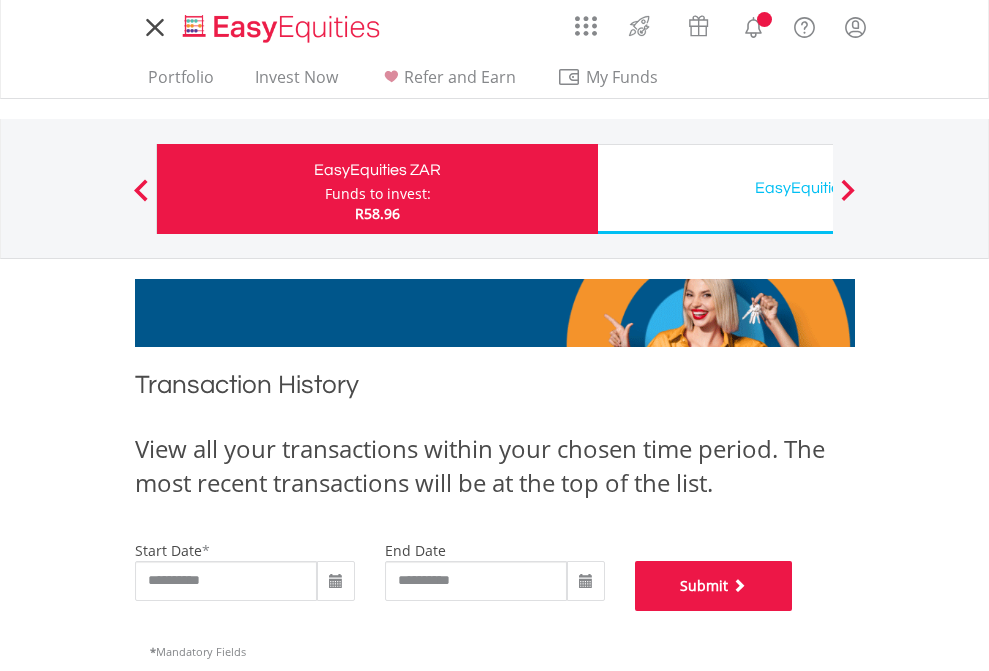 click on "Submit" at bounding box center [714, 586] 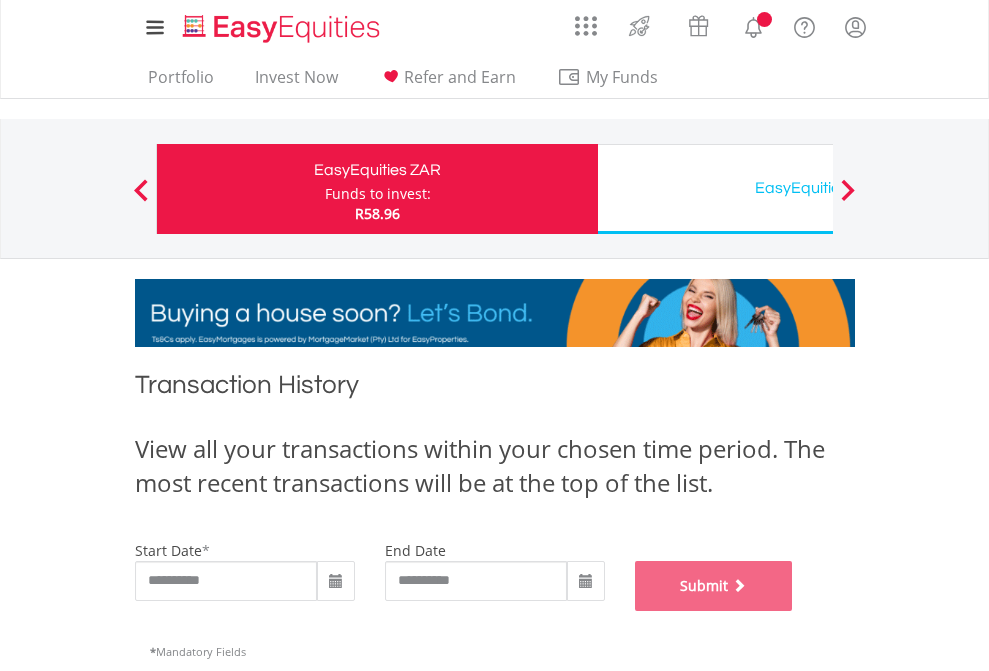 scroll, scrollTop: 811, scrollLeft: 0, axis: vertical 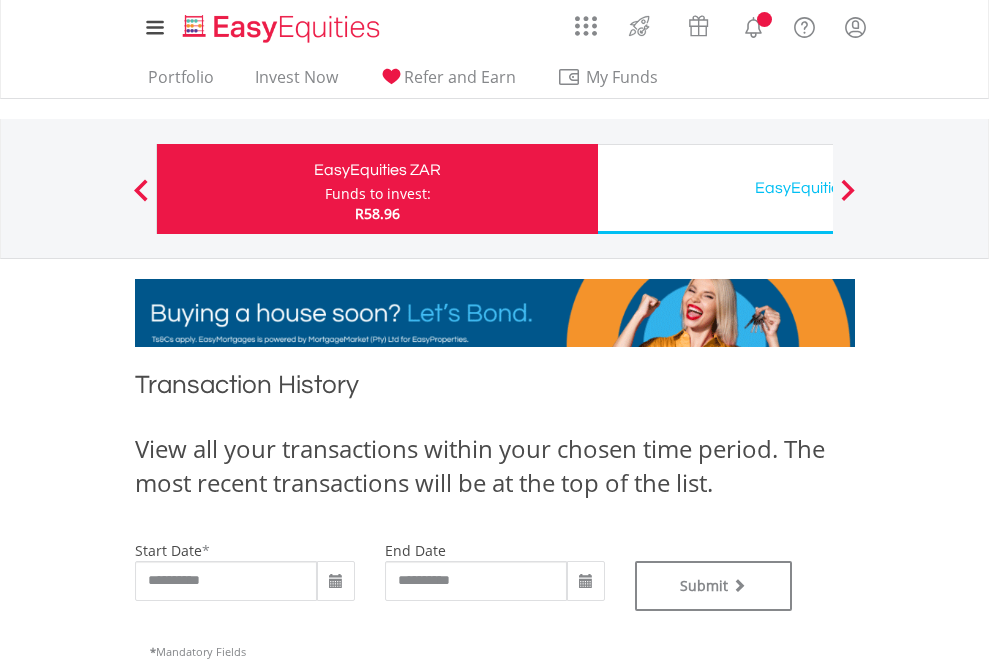 click on "EasyEquities USD" at bounding box center (818, 188) 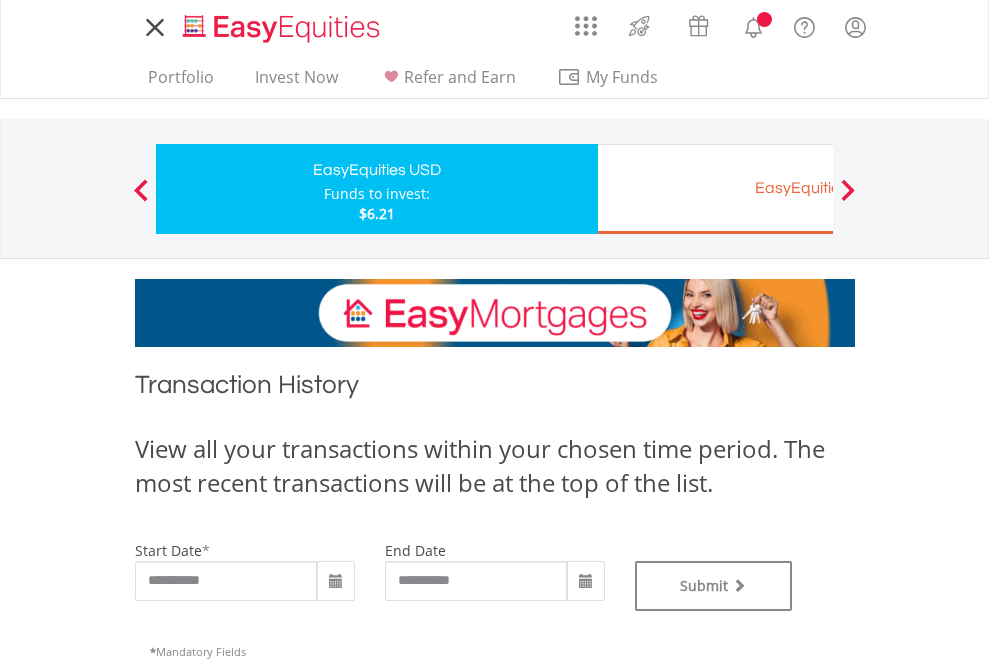 scroll, scrollTop: 0, scrollLeft: 0, axis: both 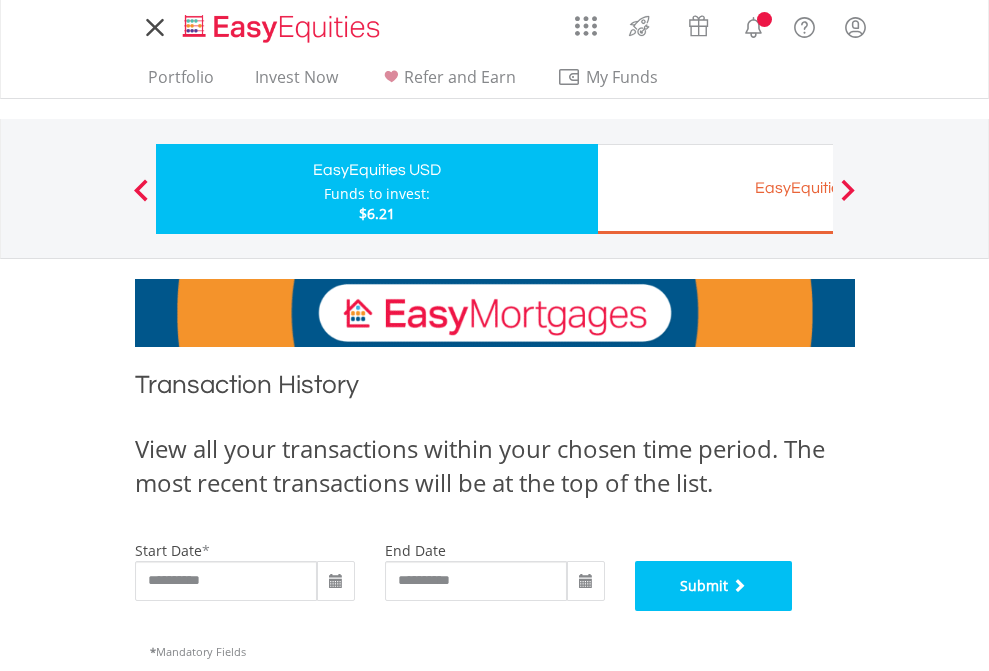 click on "Submit" at bounding box center (714, 586) 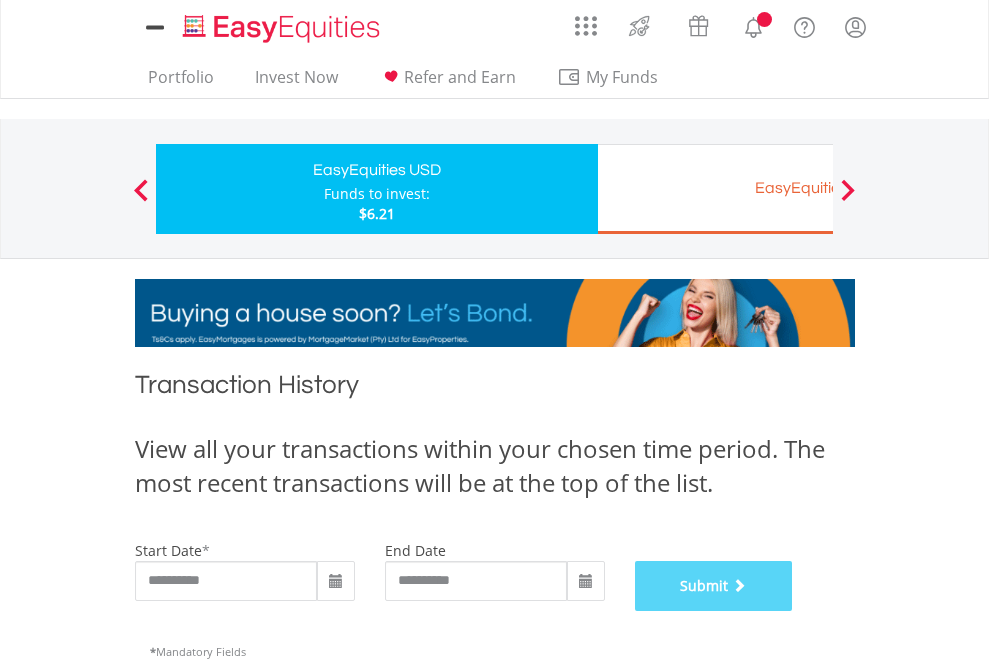 scroll, scrollTop: 811, scrollLeft: 0, axis: vertical 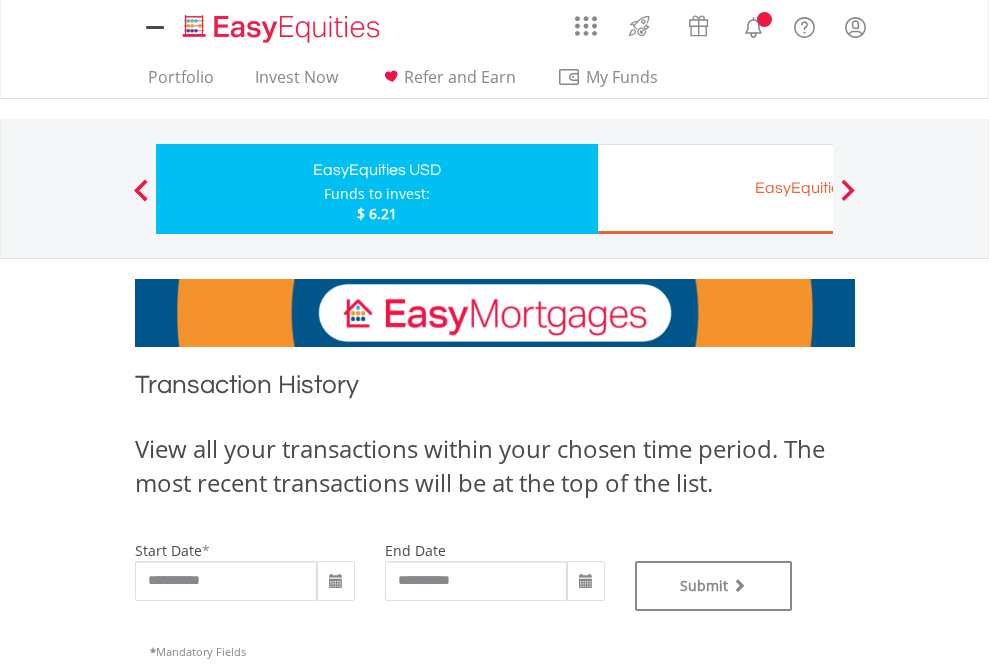 click on "EasyEquities EUR" at bounding box center [818, 188] 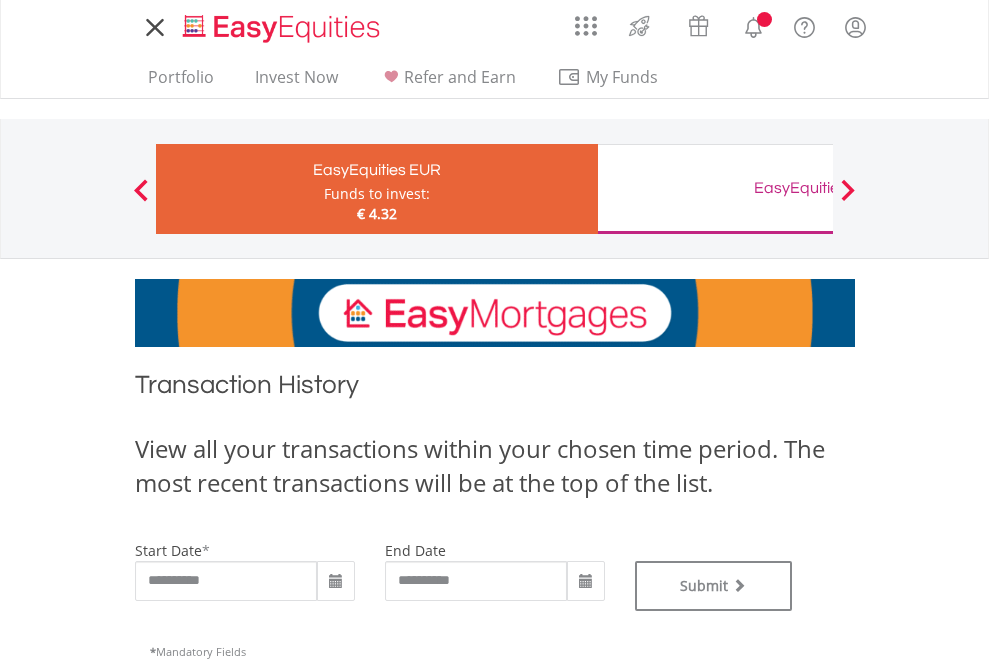 scroll, scrollTop: 0, scrollLeft: 0, axis: both 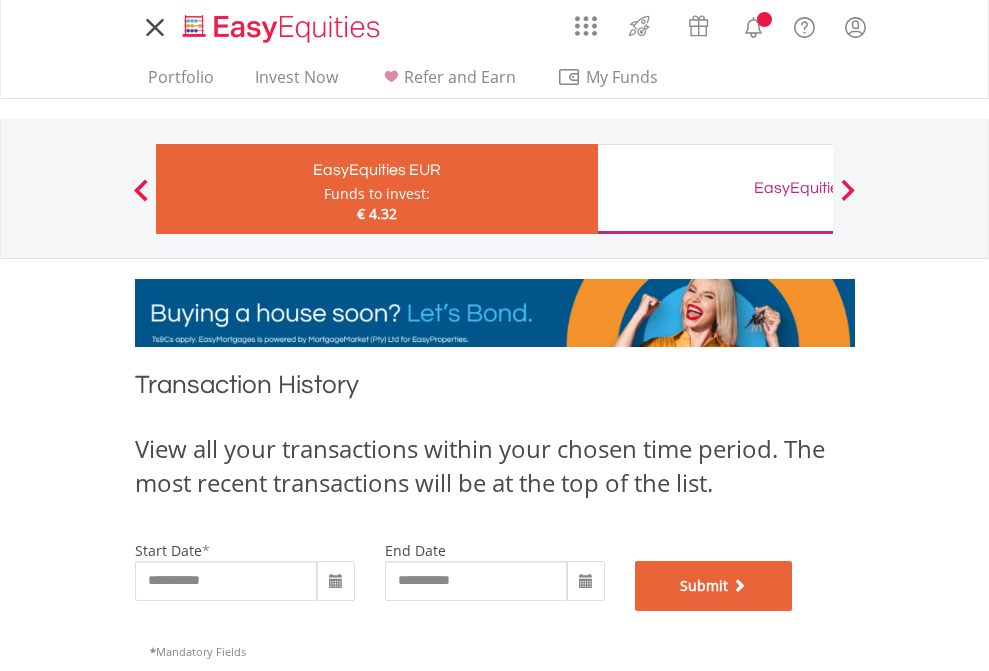 click on "Submit" at bounding box center [714, 586] 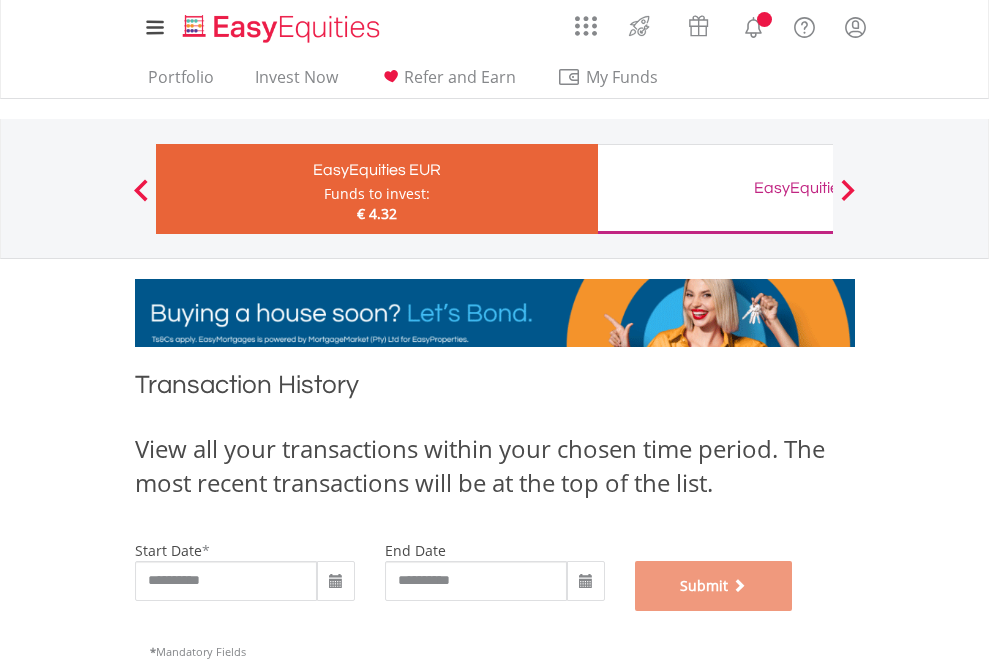 scroll, scrollTop: 811, scrollLeft: 0, axis: vertical 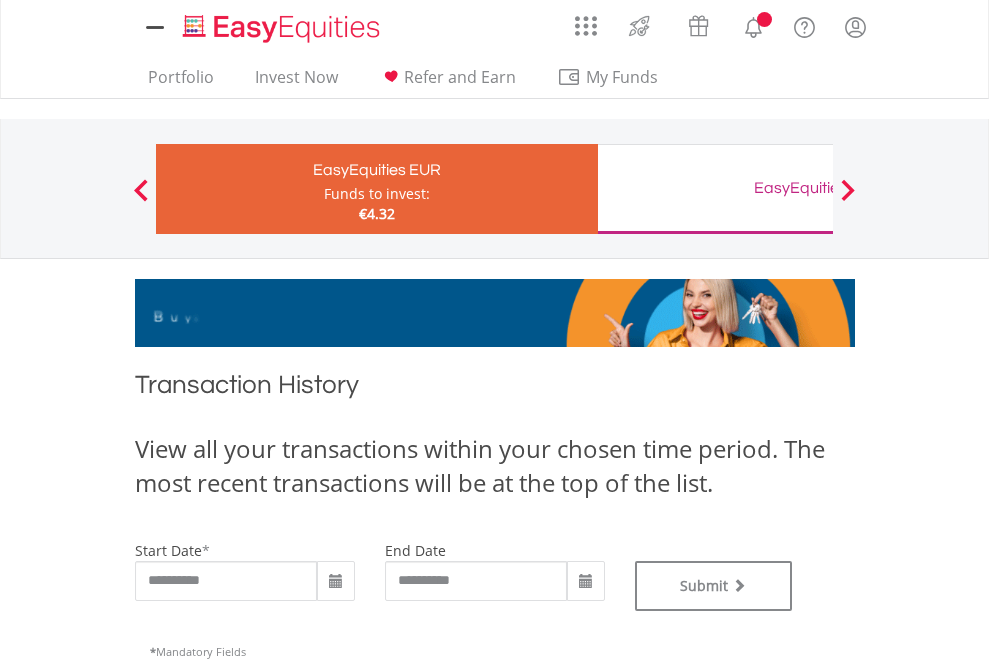 click on "EasyEquities GBP" at bounding box center (818, 188) 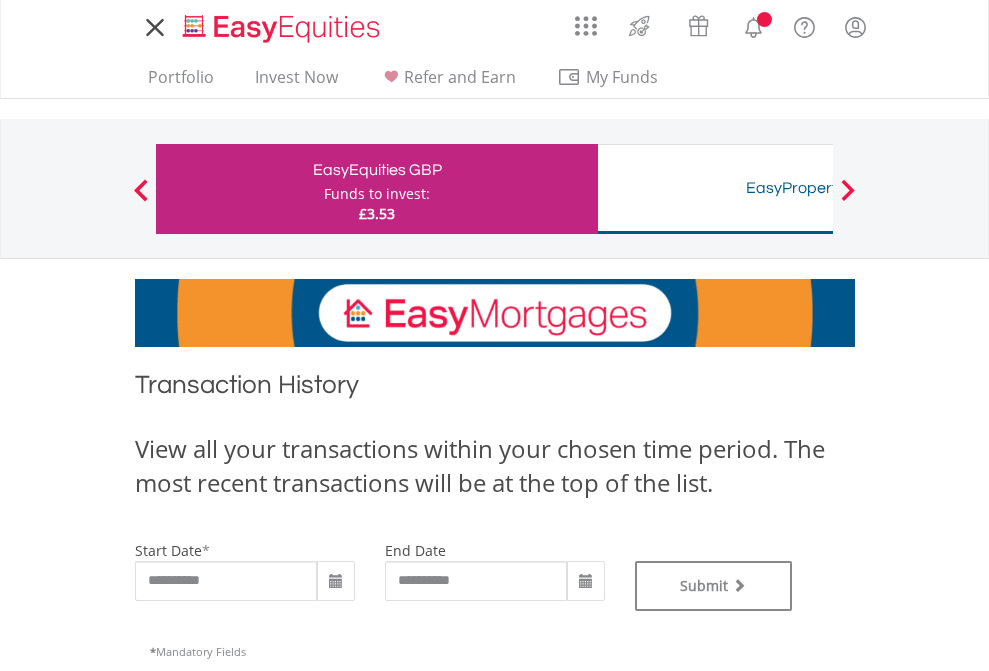 scroll, scrollTop: 0, scrollLeft: 0, axis: both 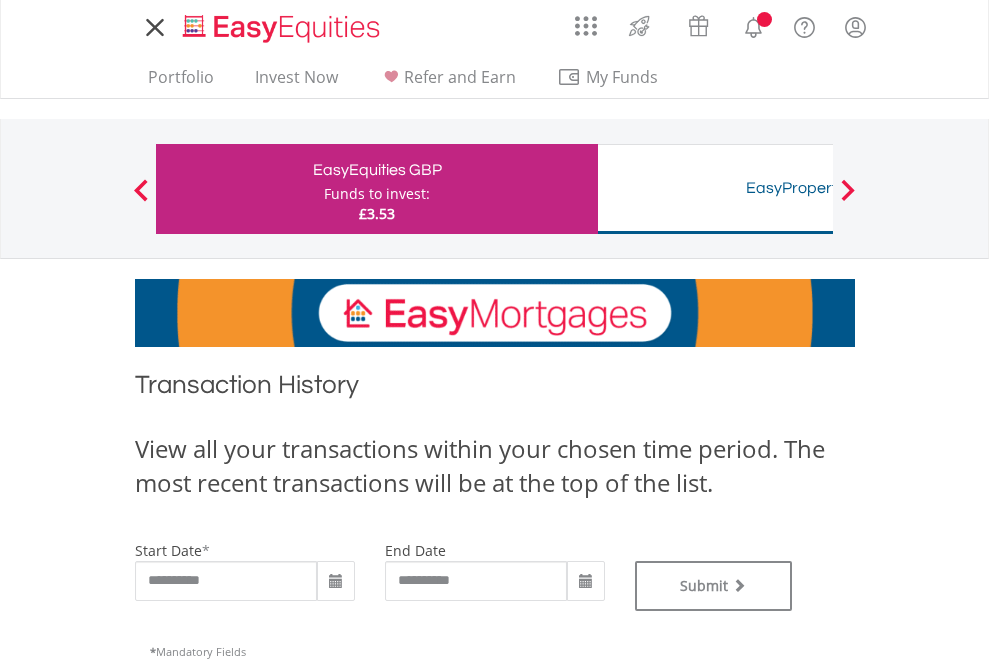 type on "**********" 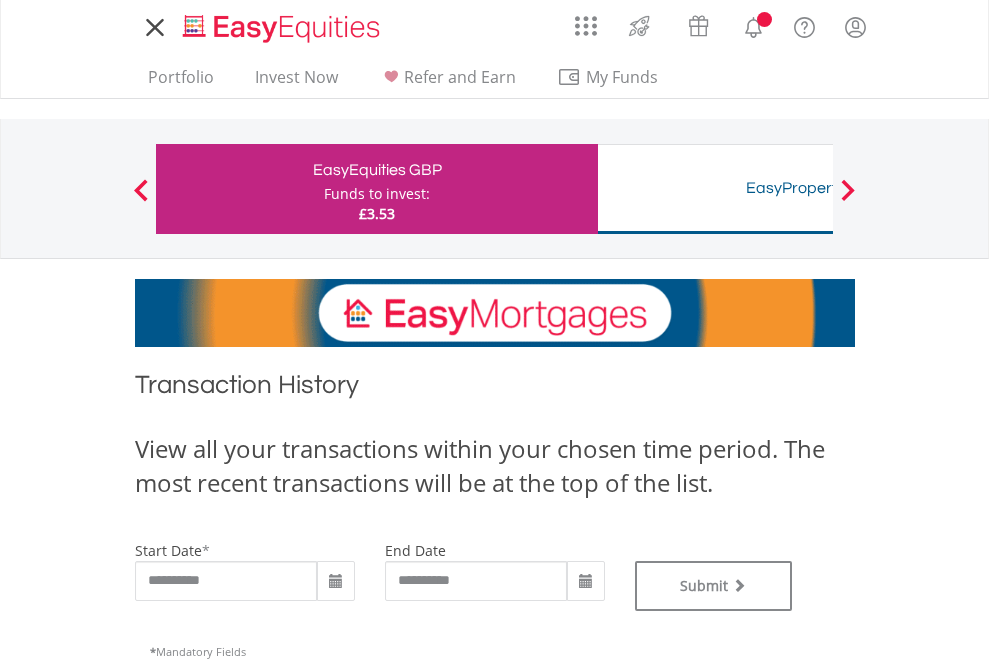 type on "**********" 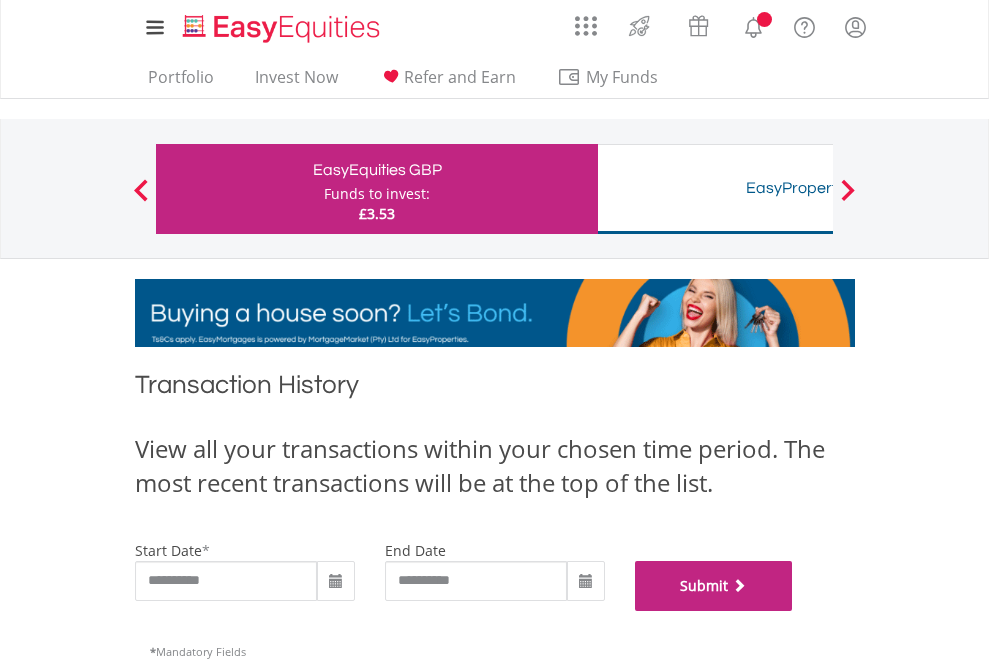 click on "Submit" at bounding box center [714, 586] 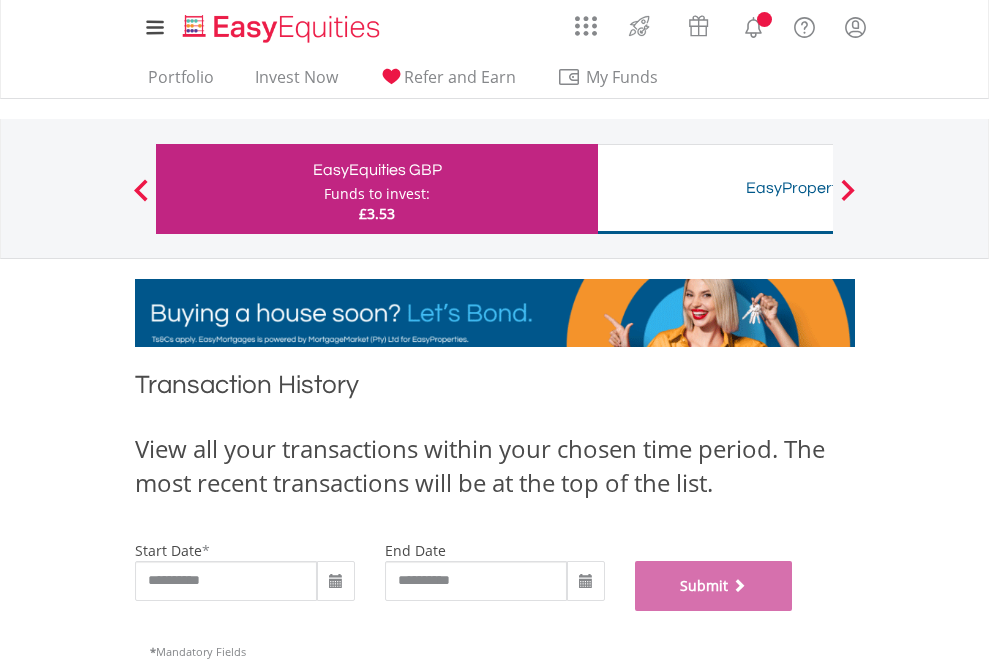 scroll, scrollTop: 811, scrollLeft: 0, axis: vertical 